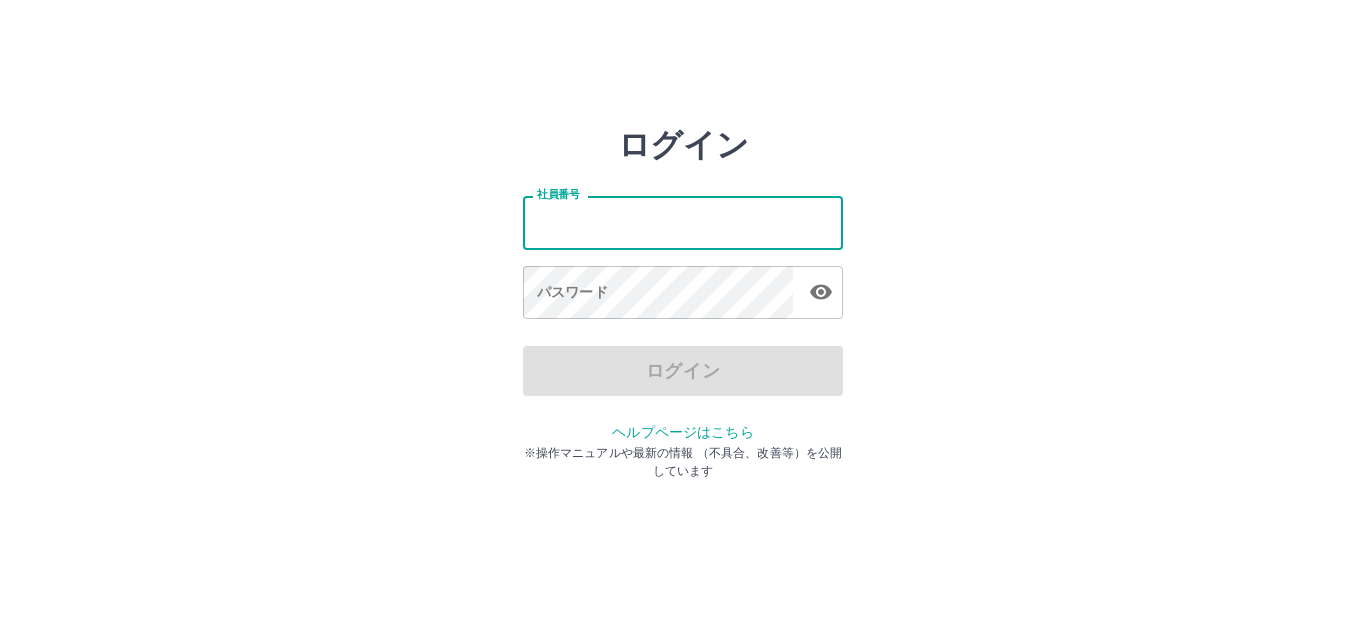 scroll, scrollTop: 0, scrollLeft: 0, axis: both 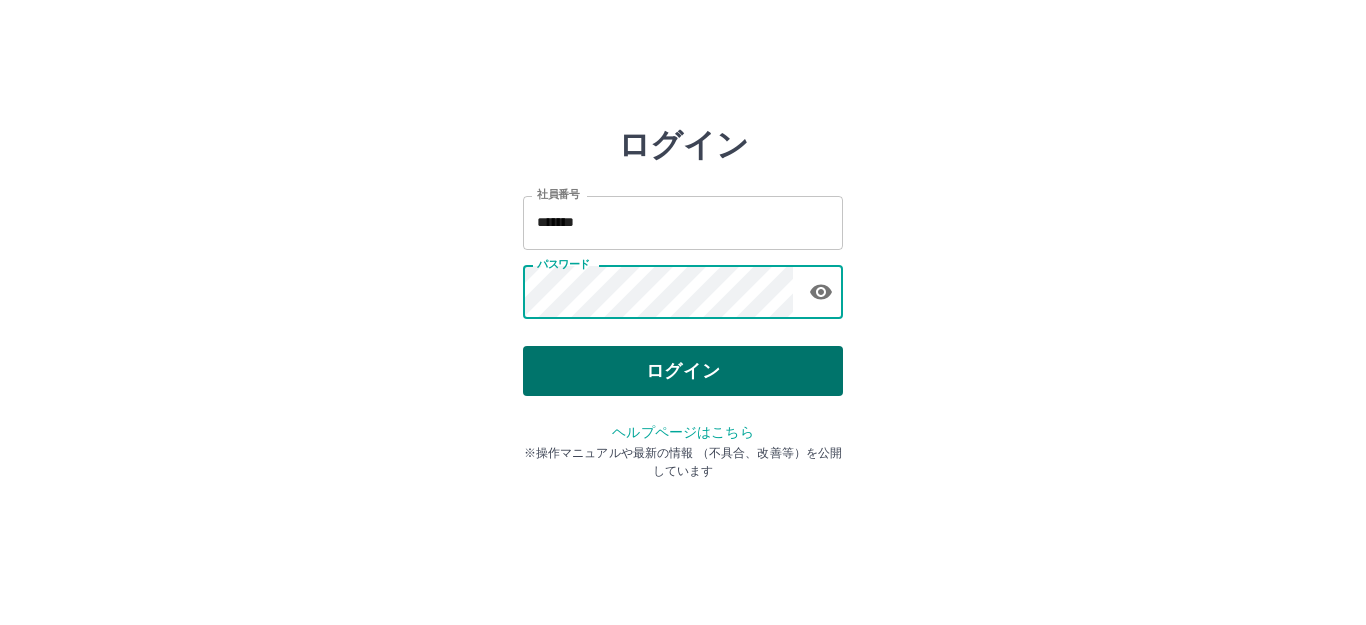 click on "ログイン" at bounding box center [683, 371] 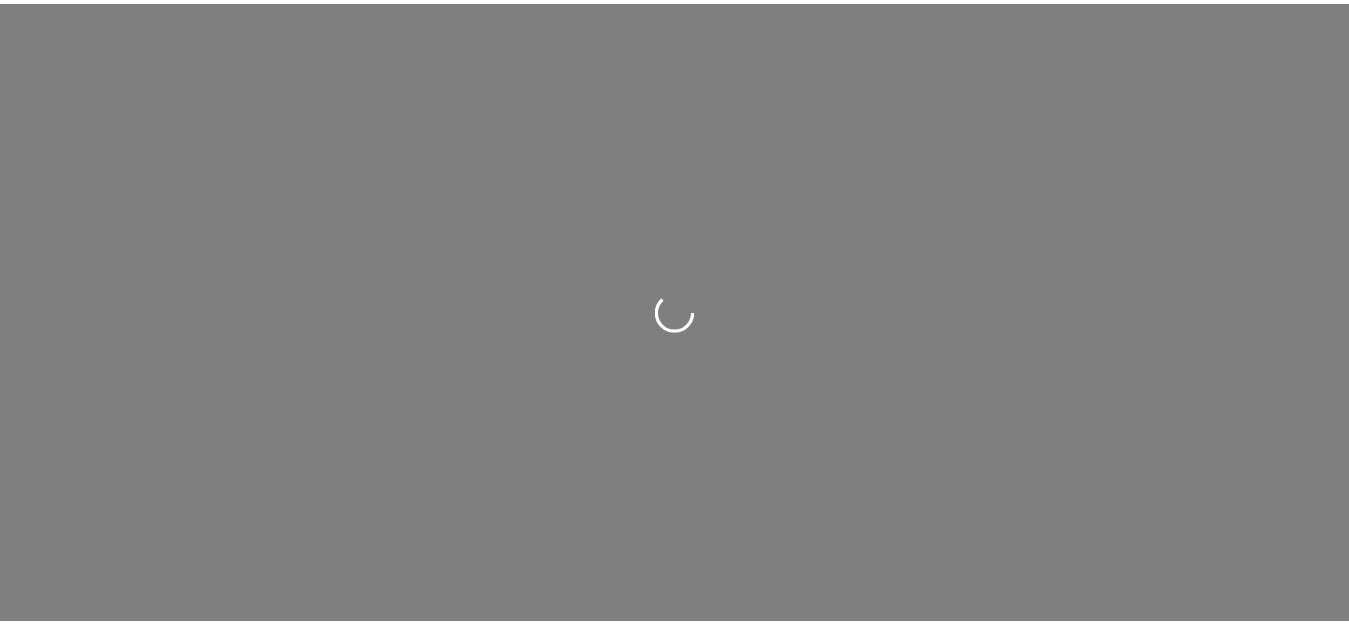scroll, scrollTop: 0, scrollLeft: 0, axis: both 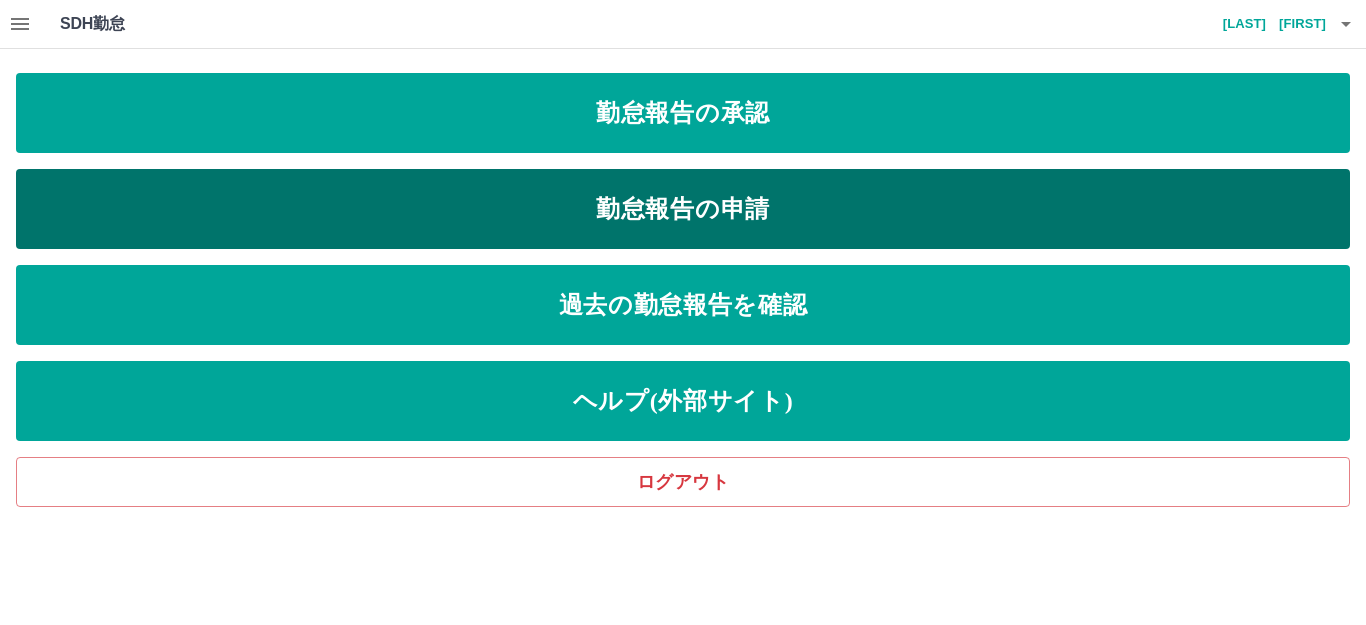 click on "勤怠報告の申請" at bounding box center (683, 209) 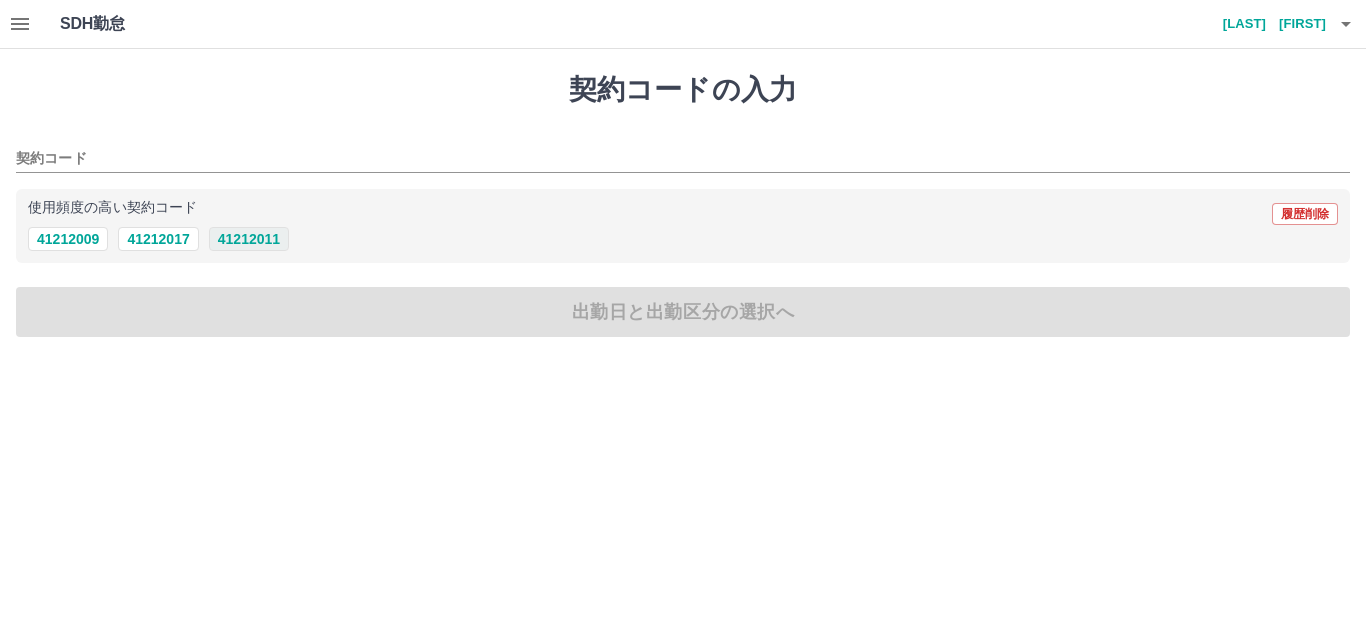 click on "41212011" at bounding box center [249, 239] 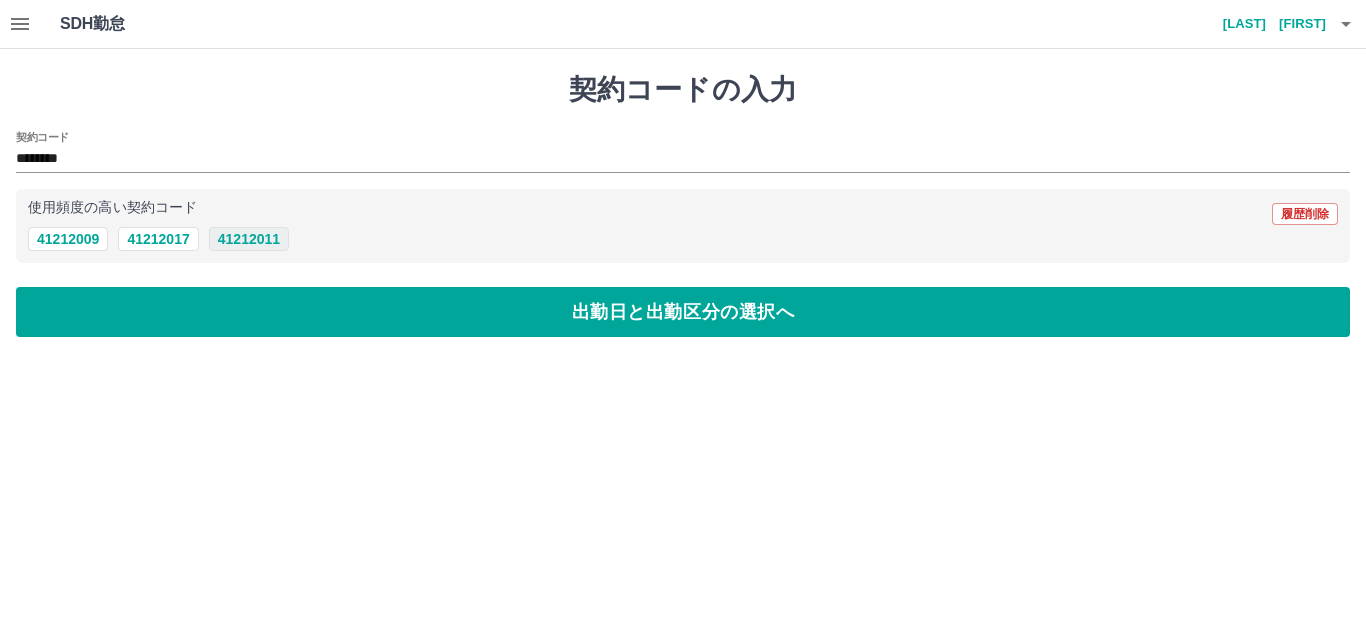type on "********" 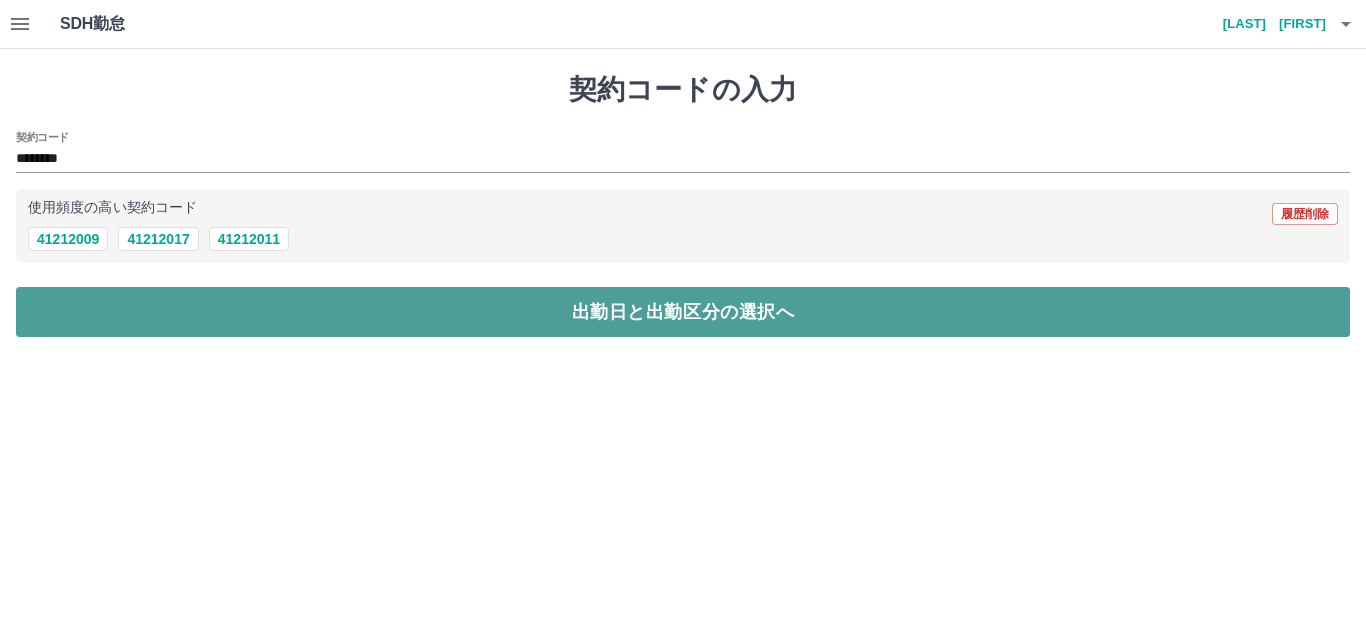 click on "出勤日と出勤区分の選択へ" at bounding box center (683, 312) 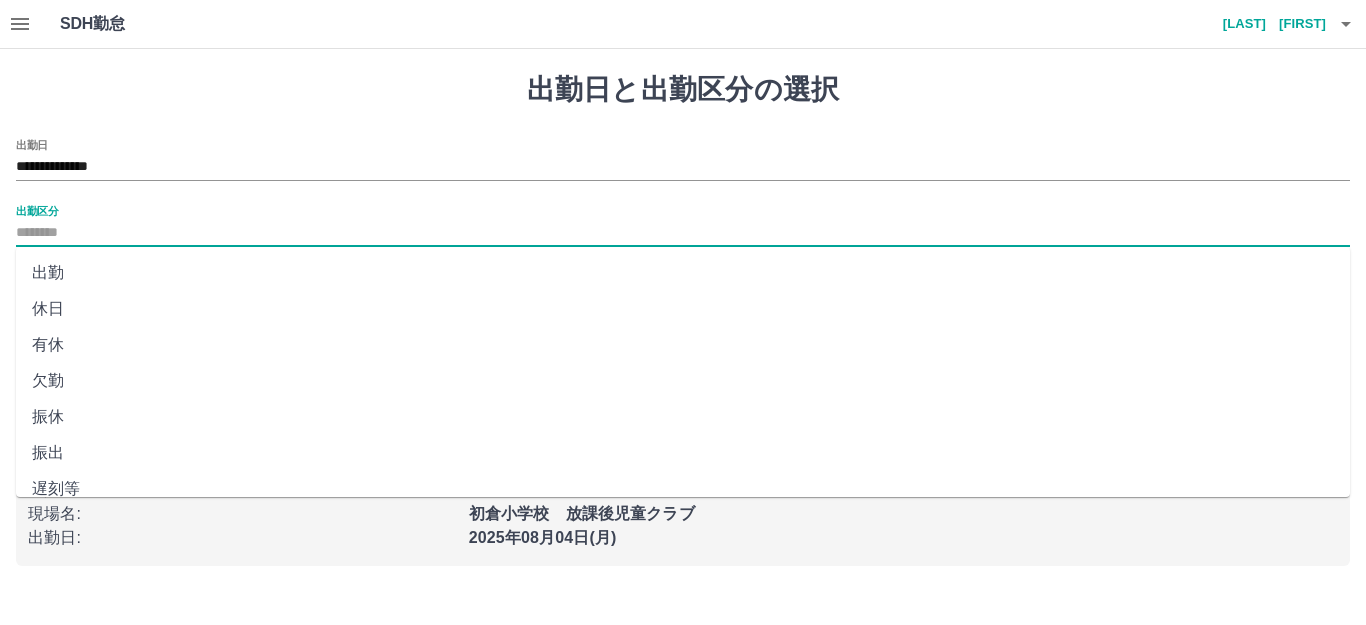 click on "出勤区分" at bounding box center (683, 233) 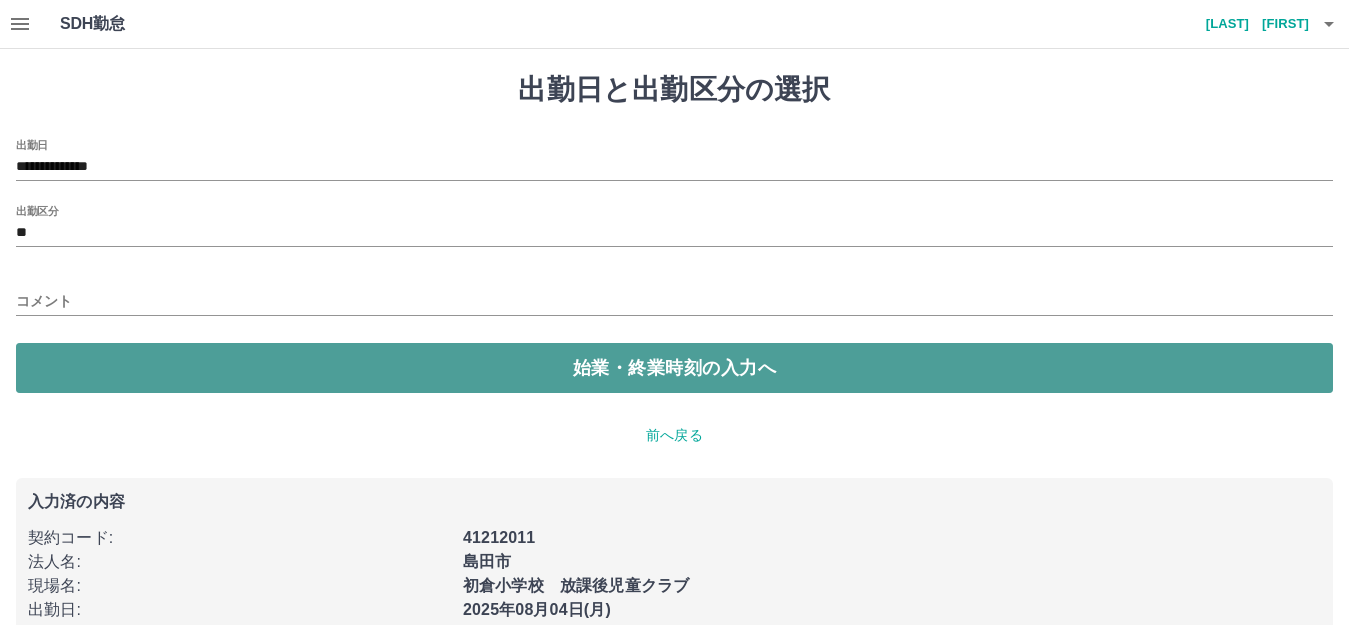 click on "始業・終業時刻の入力へ" at bounding box center (674, 368) 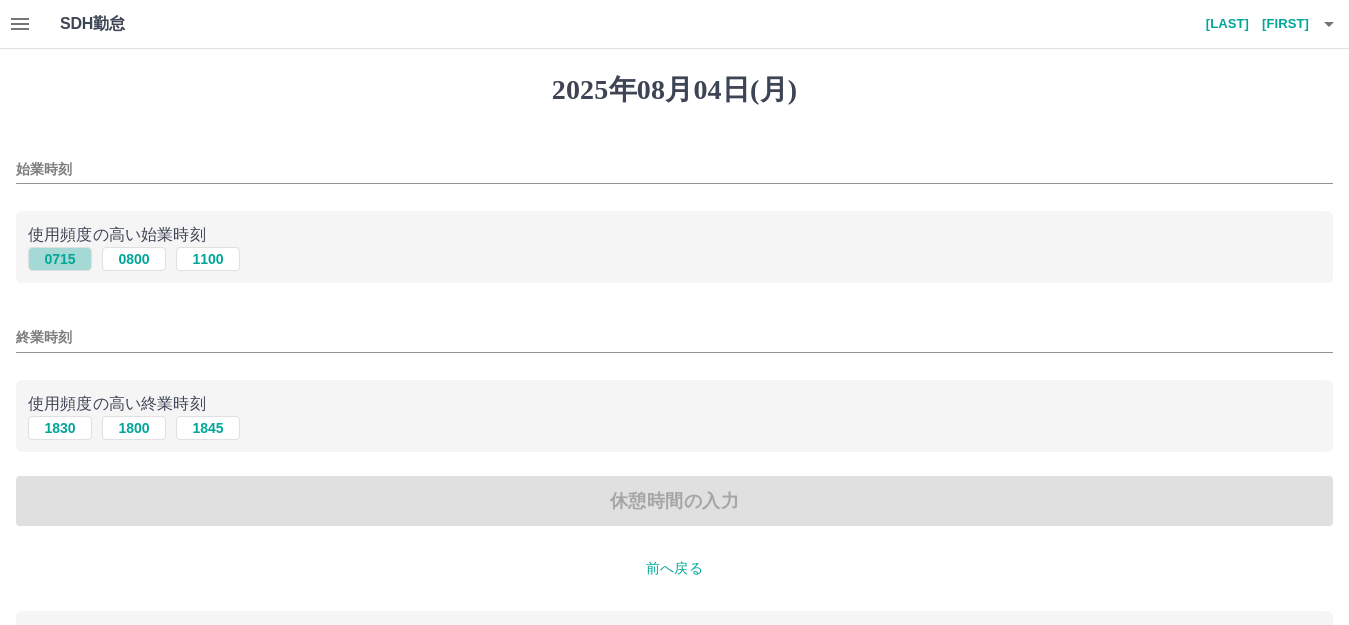 click on "0715" at bounding box center (60, 259) 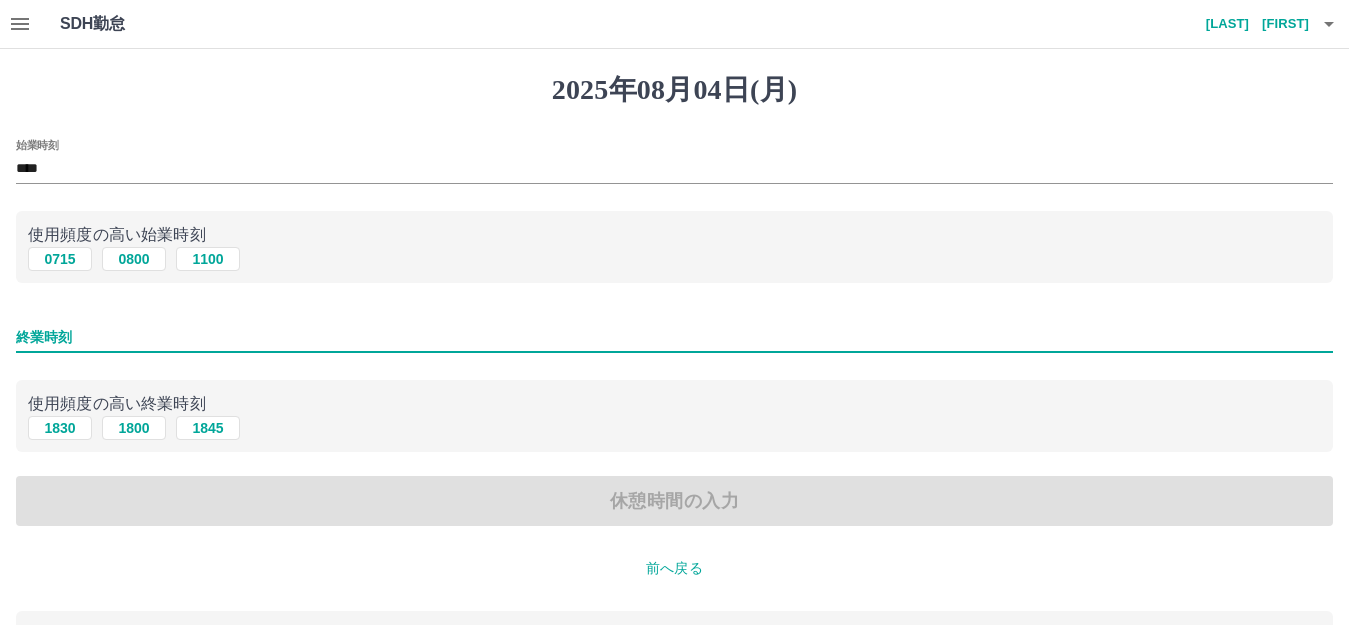 click on "終業時刻" at bounding box center [674, 337] 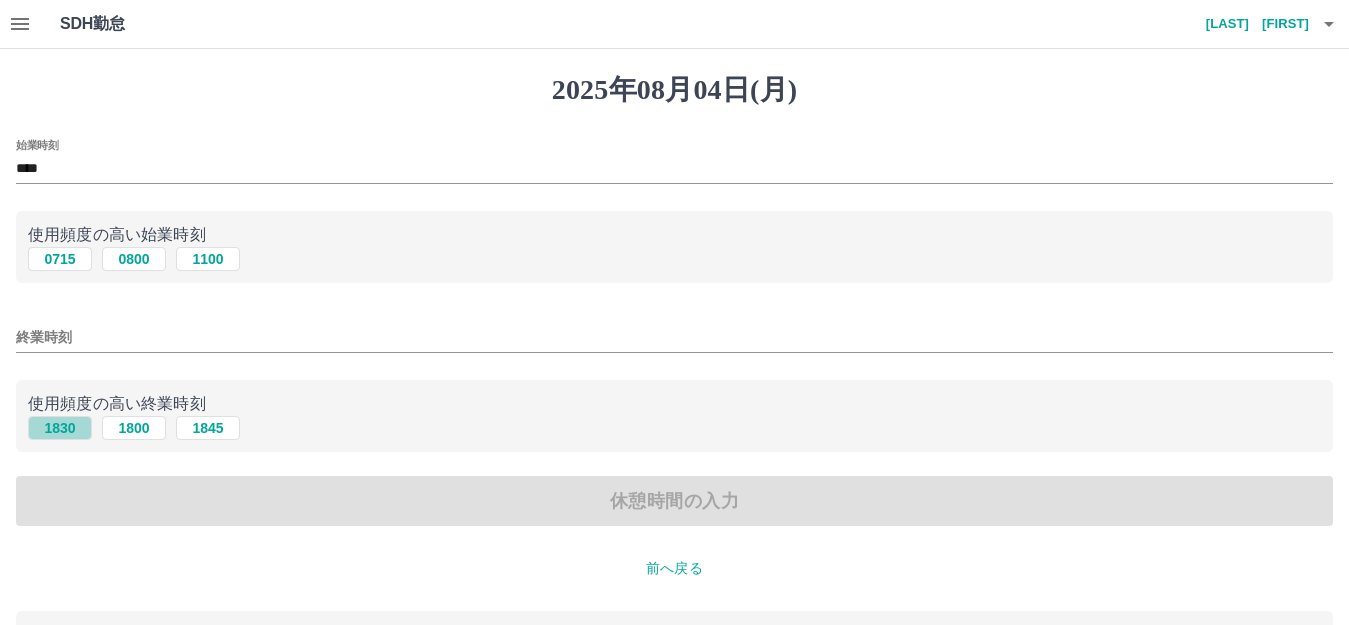 click on "1830" at bounding box center [60, 428] 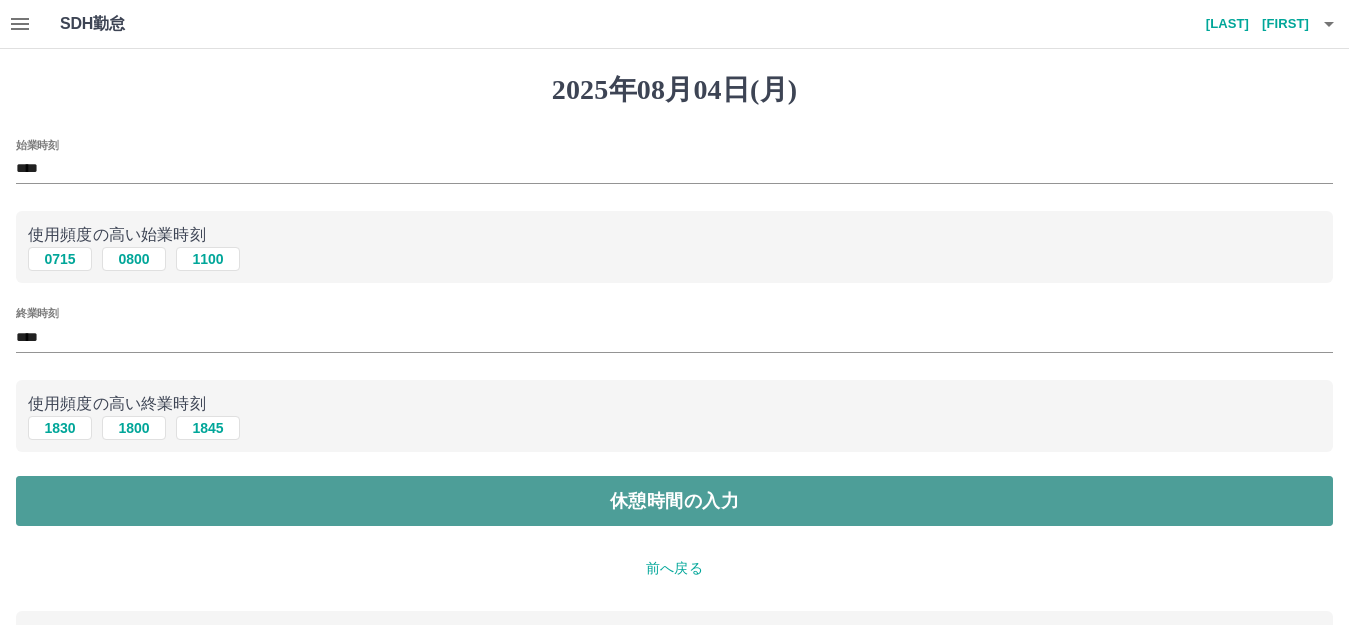 click on "休憩時間の入力" at bounding box center [674, 501] 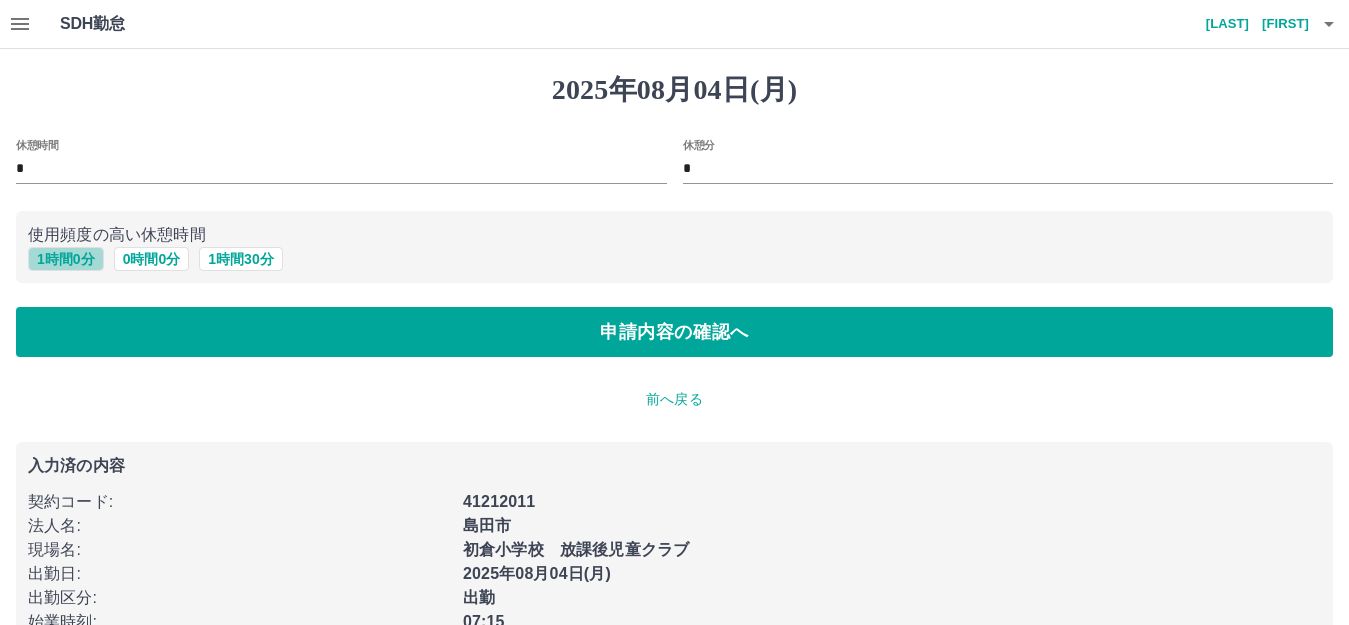 click on "1 時間 0 分" at bounding box center [66, 259] 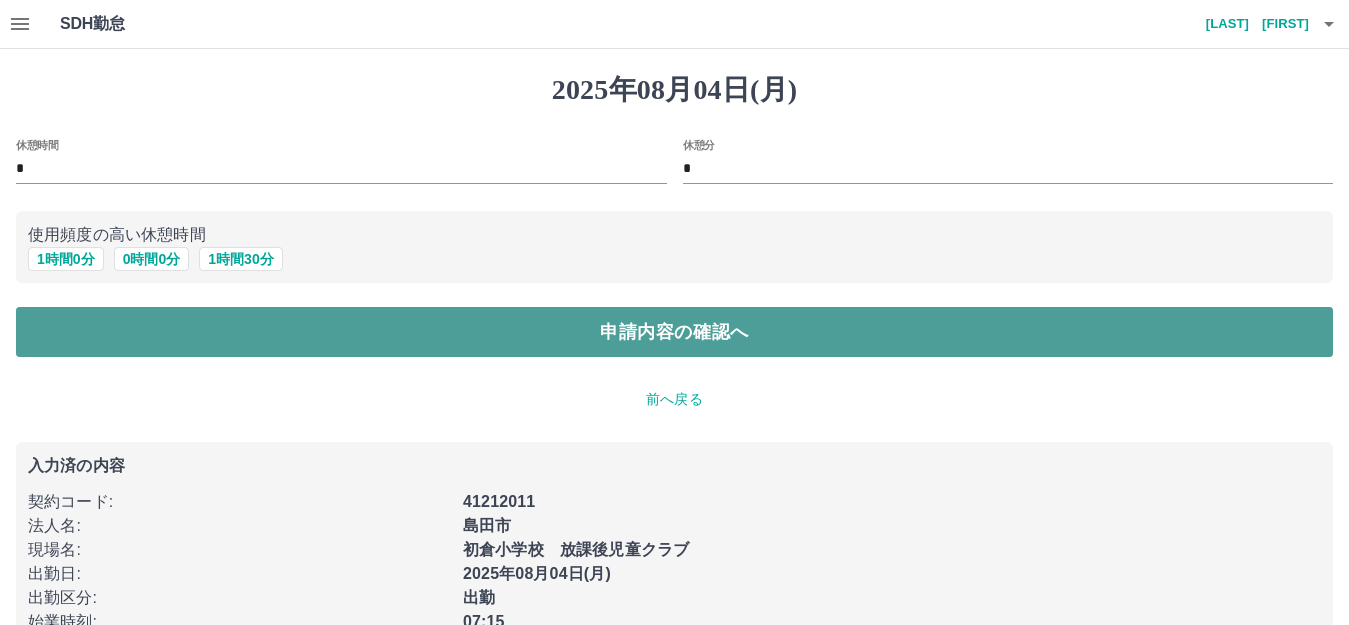 click on "申請内容の確認へ" at bounding box center [674, 332] 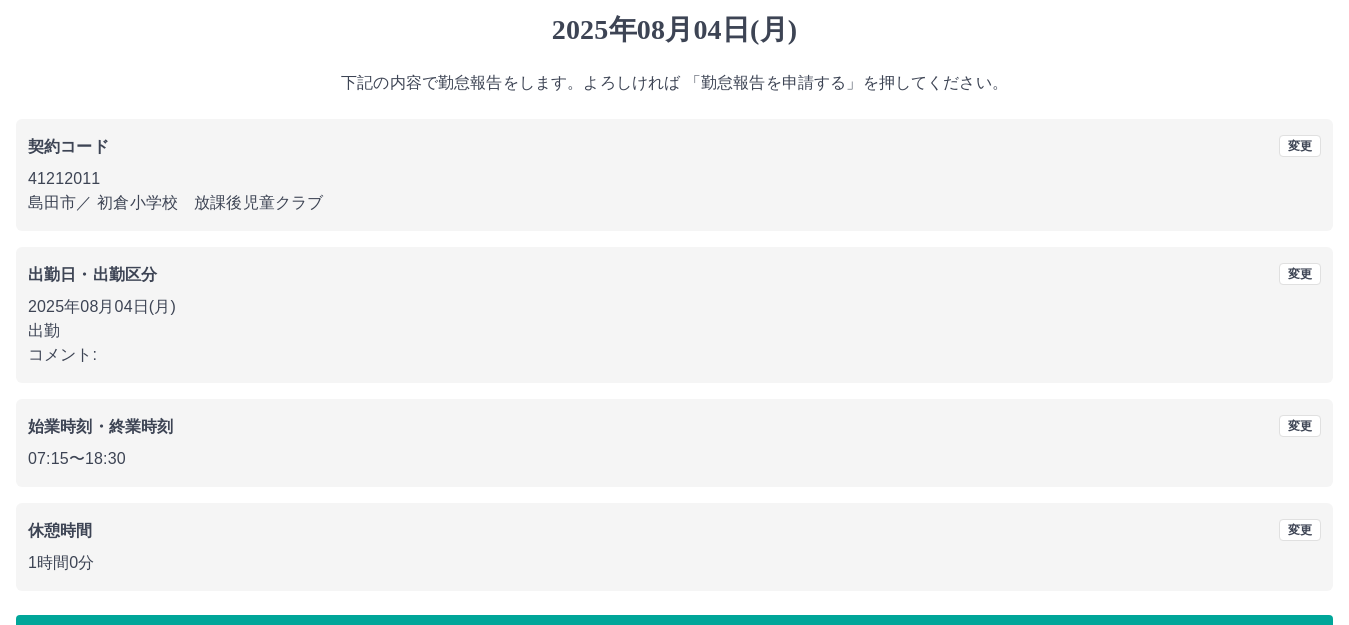 scroll, scrollTop: 124, scrollLeft: 0, axis: vertical 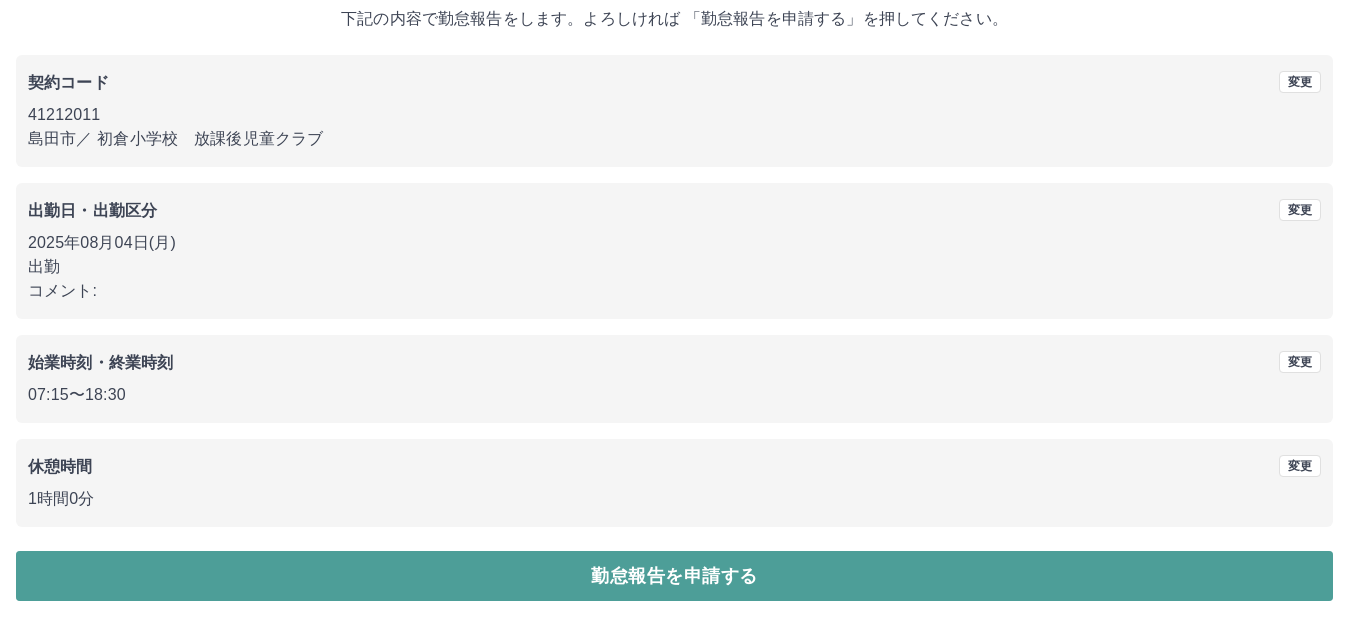 click on "勤怠報告を申請する" at bounding box center (674, 576) 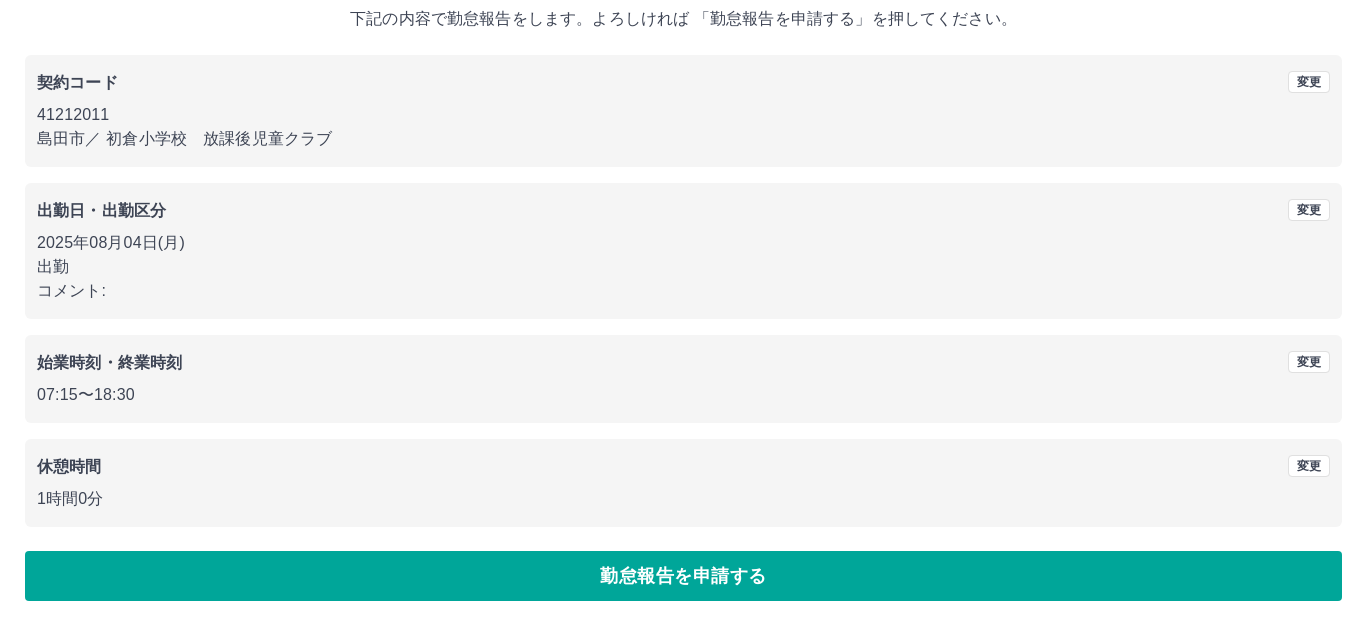 scroll, scrollTop: 0, scrollLeft: 0, axis: both 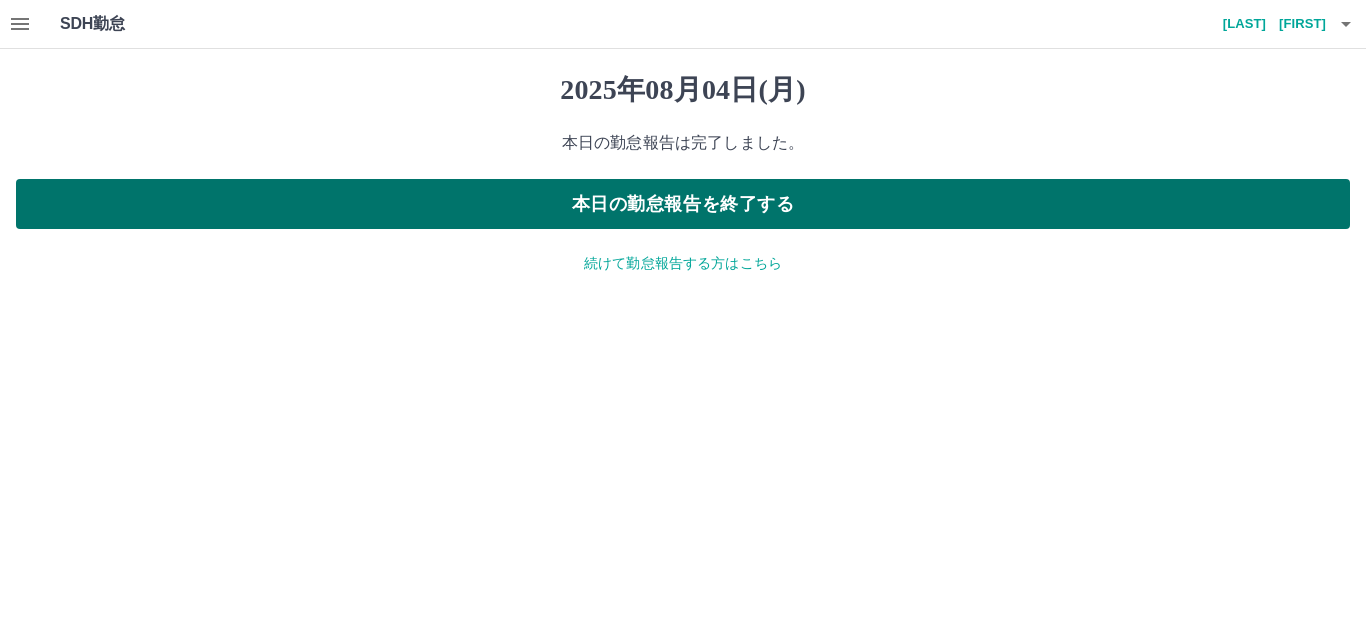 click on "本日の勤怠報告を終了する" at bounding box center [683, 204] 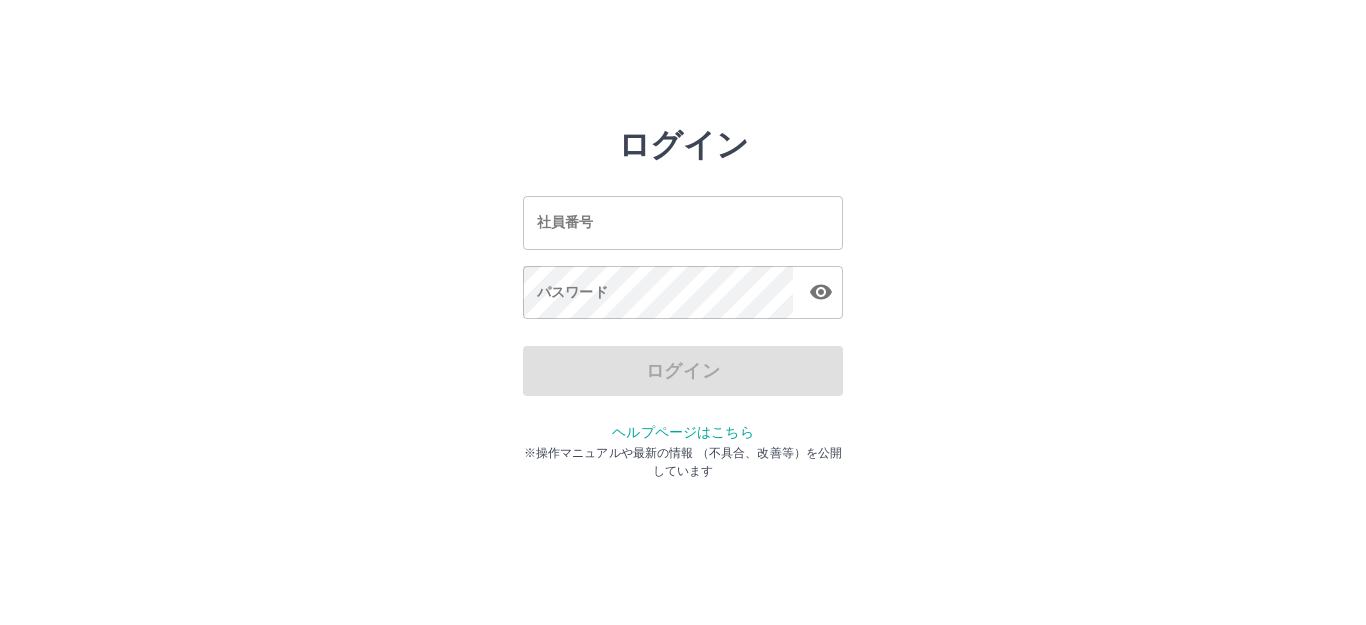 scroll, scrollTop: 0, scrollLeft: 0, axis: both 